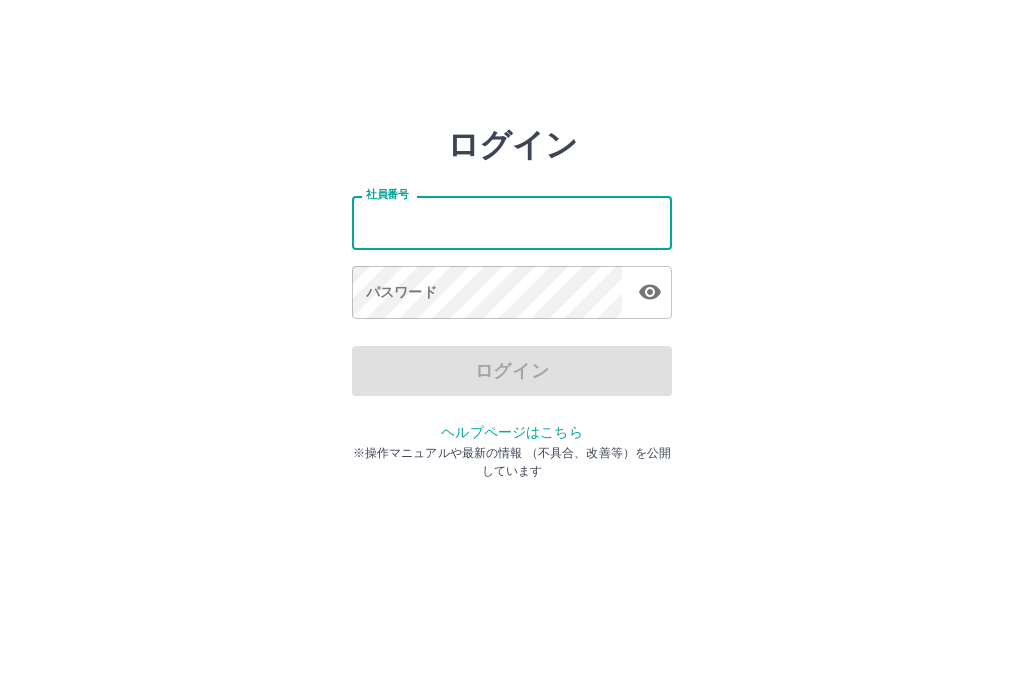 scroll, scrollTop: 0, scrollLeft: 0, axis: both 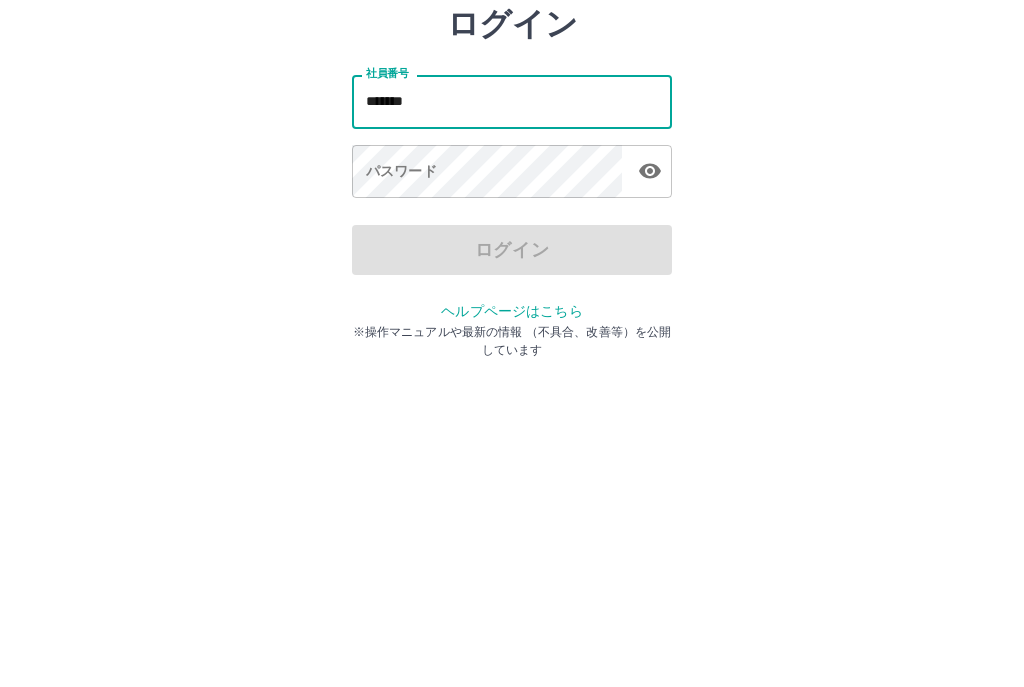type on "*******" 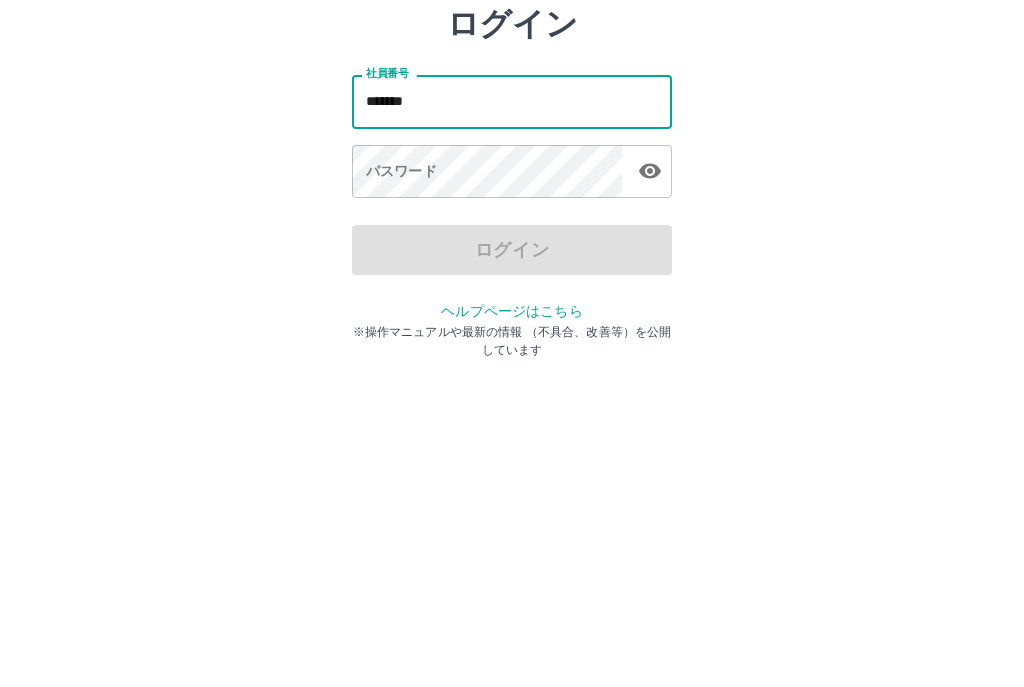 click on "パスワード パスワード" at bounding box center [512, 294] 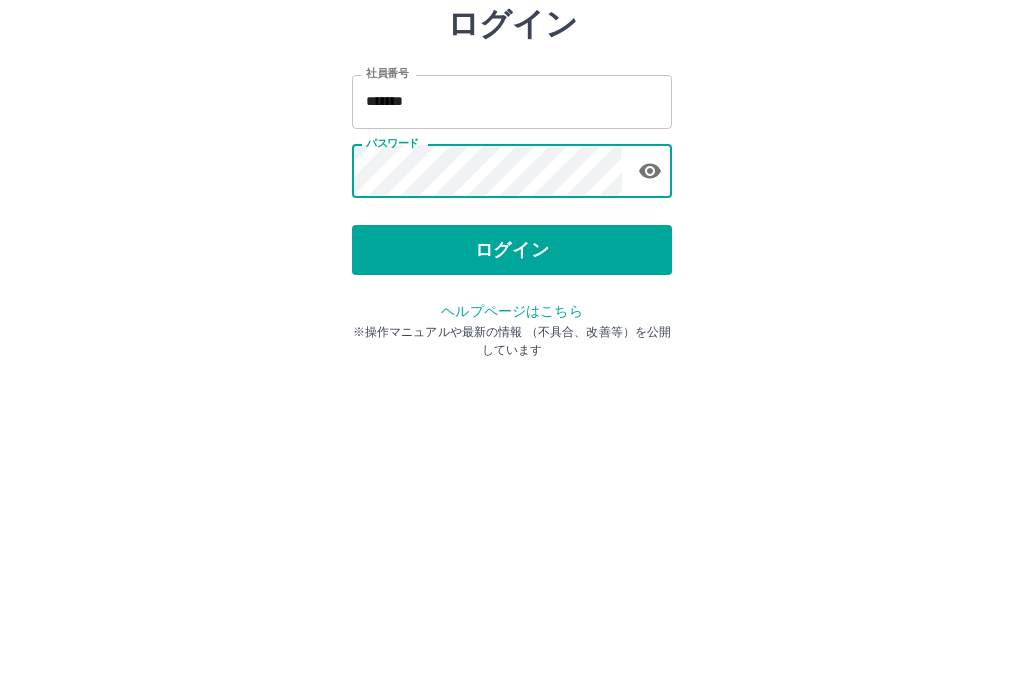 click on "ログイン" at bounding box center (512, 371) 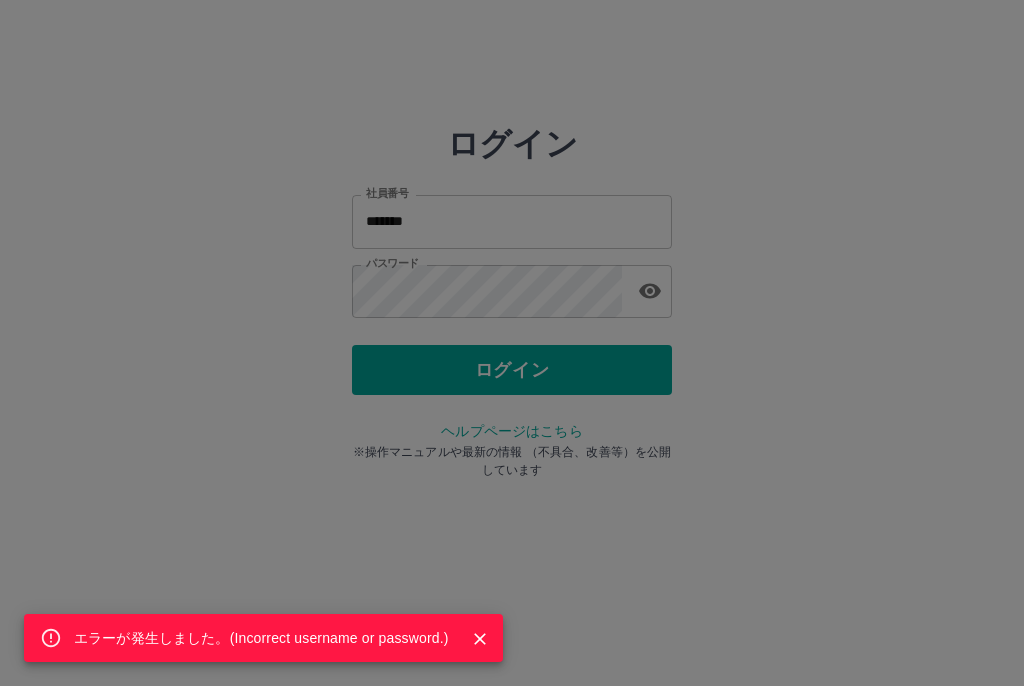 click 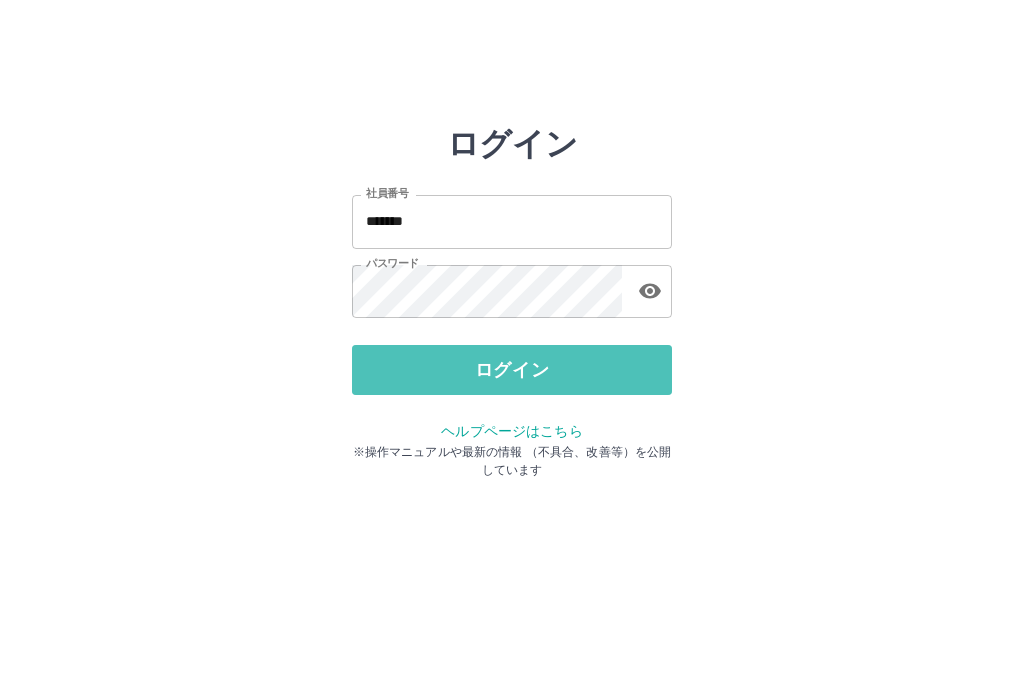 click on "ログイン" at bounding box center (512, 371) 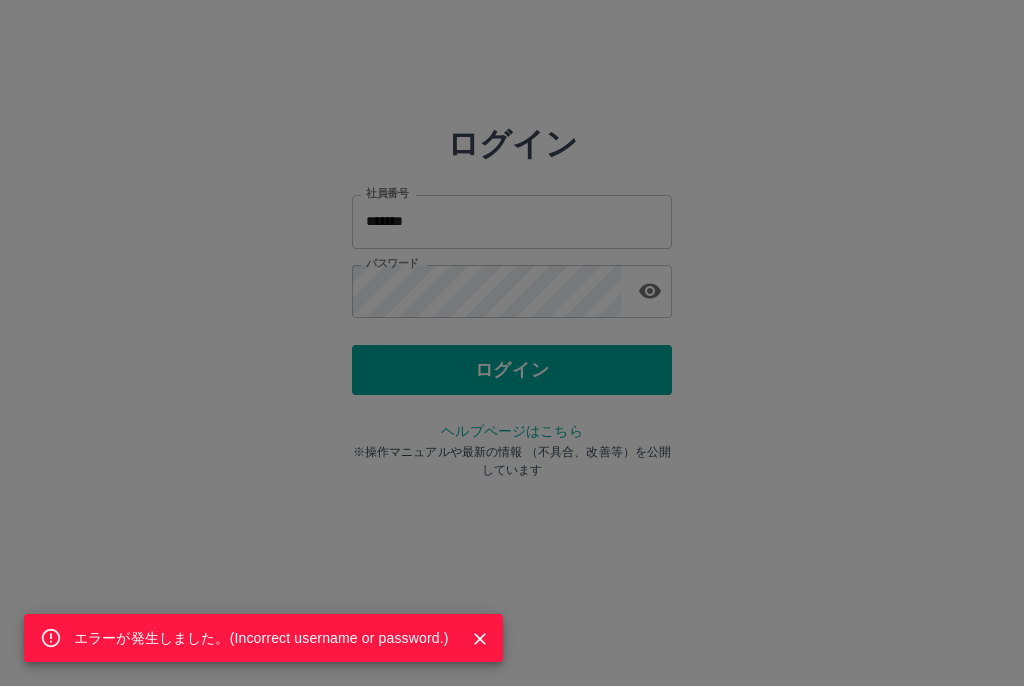 click 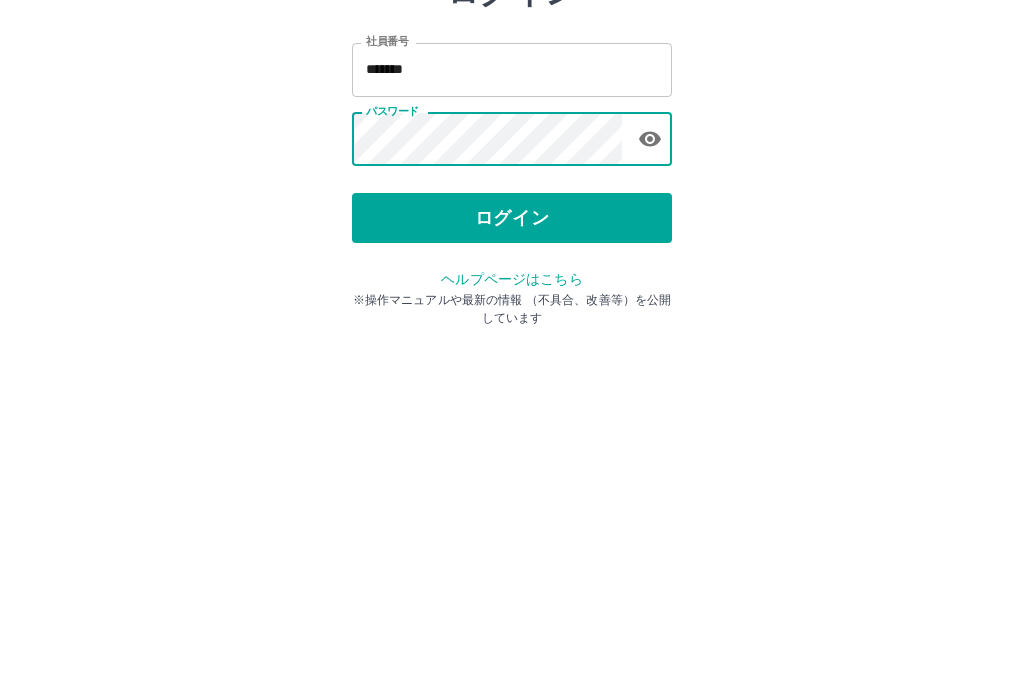 click on "ログイン" at bounding box center (512, 371) 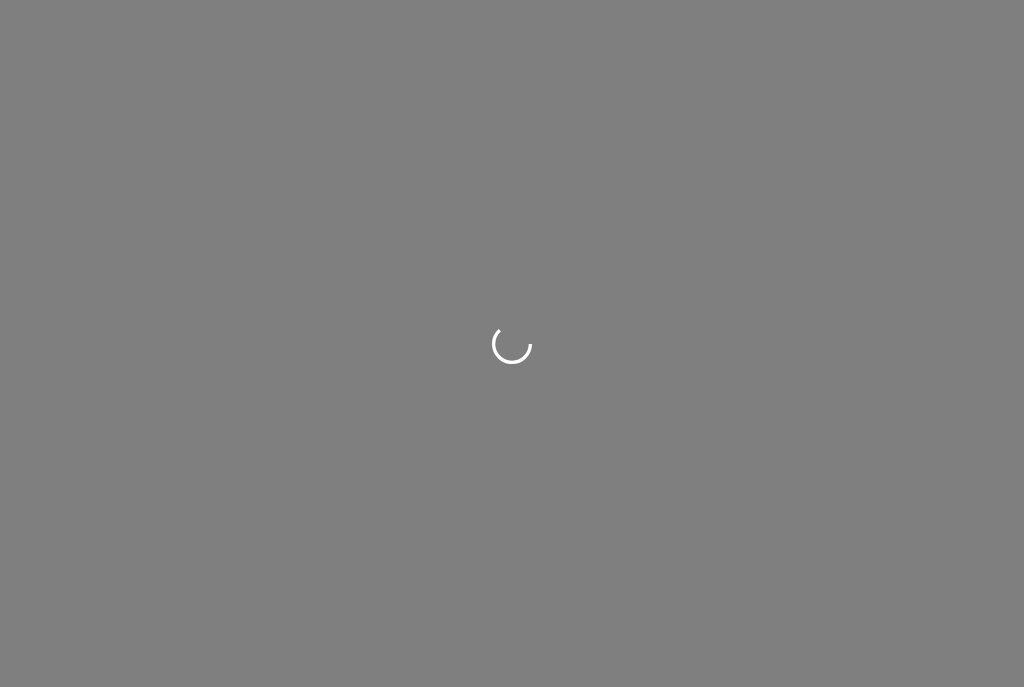 scroll, scrollTop: 0, scrollLeft: 0, axis: both 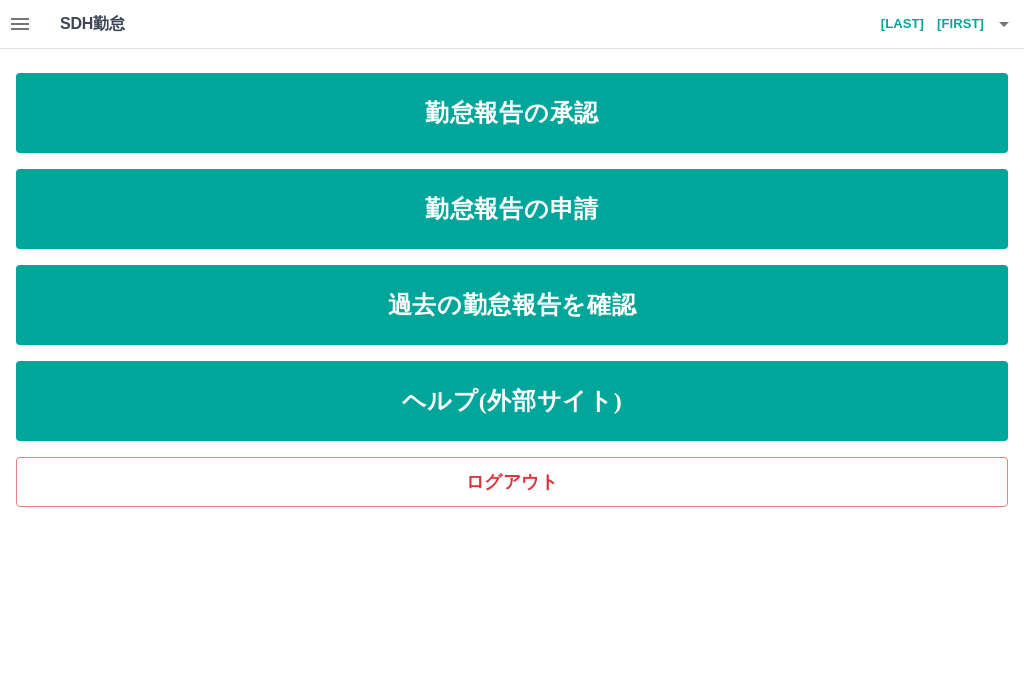 click on "勤怠報告の申請" at bounding box center (512, 209) 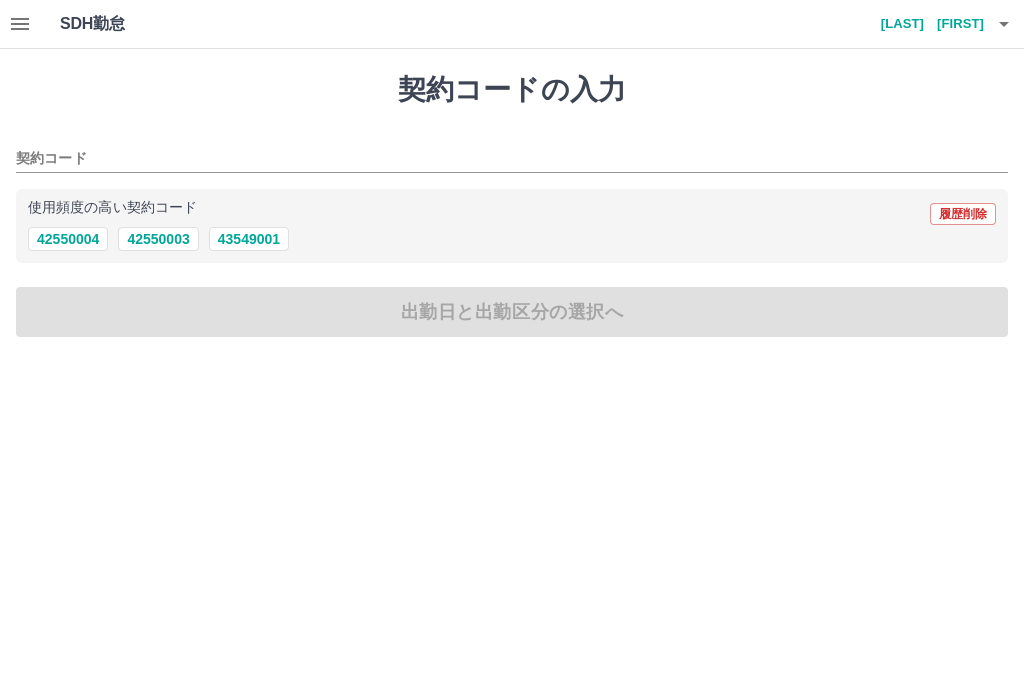 click on "42550004" at bounding box center [68, 239] 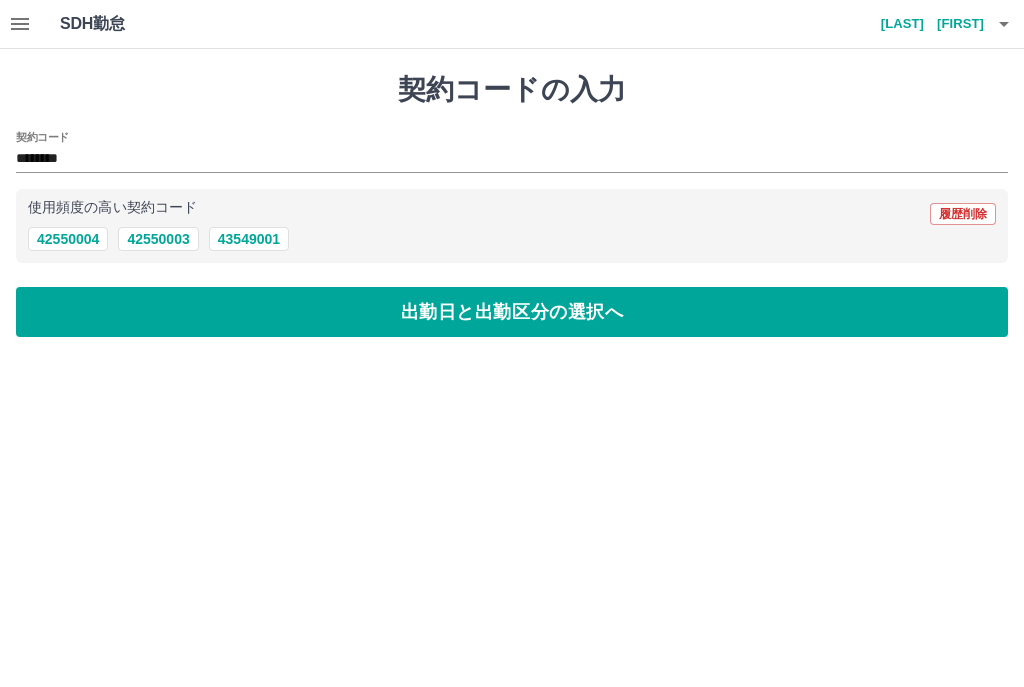 click on "出勤日と出勤区分の選択へ" at bounding box center [512, 312] 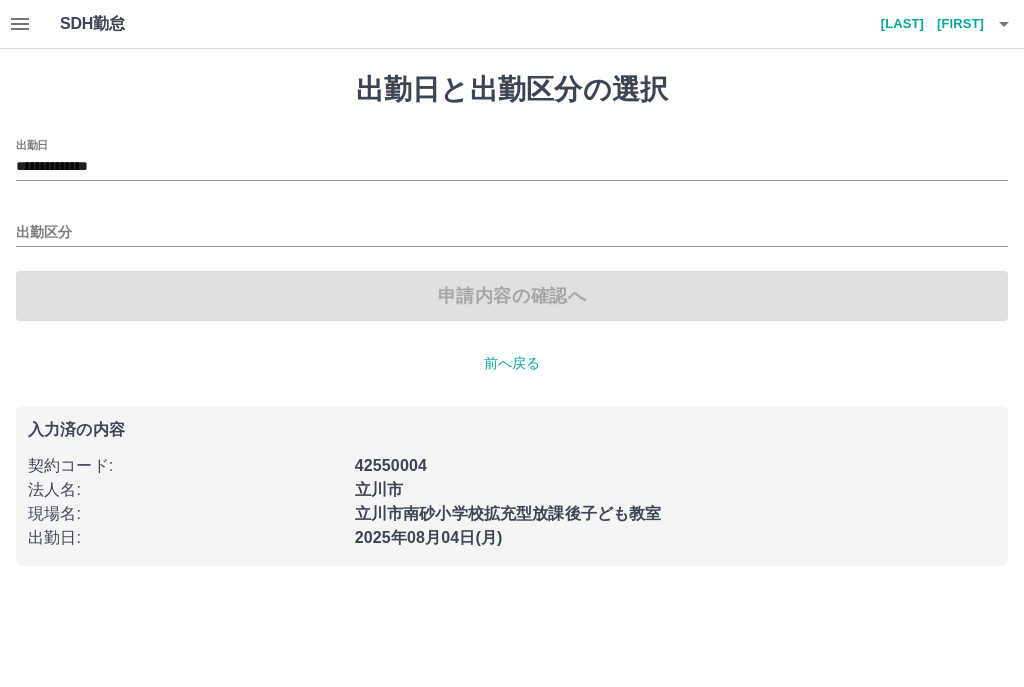 click on "出勤区分" at bounding box center [512, 233] 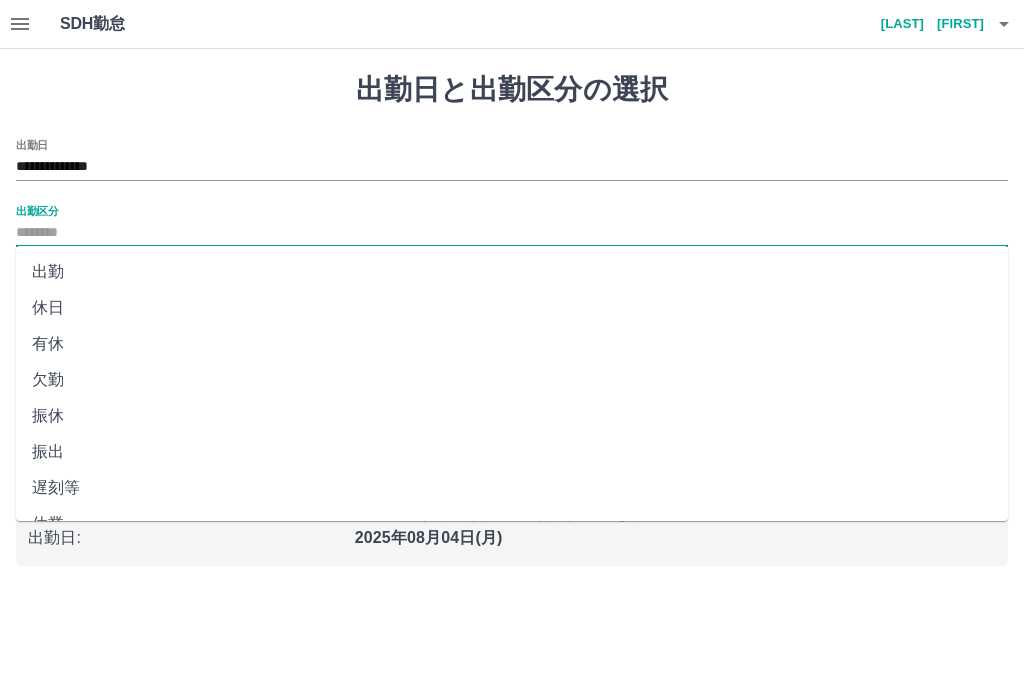 click on "出勤" at bounding box center [512, 272] 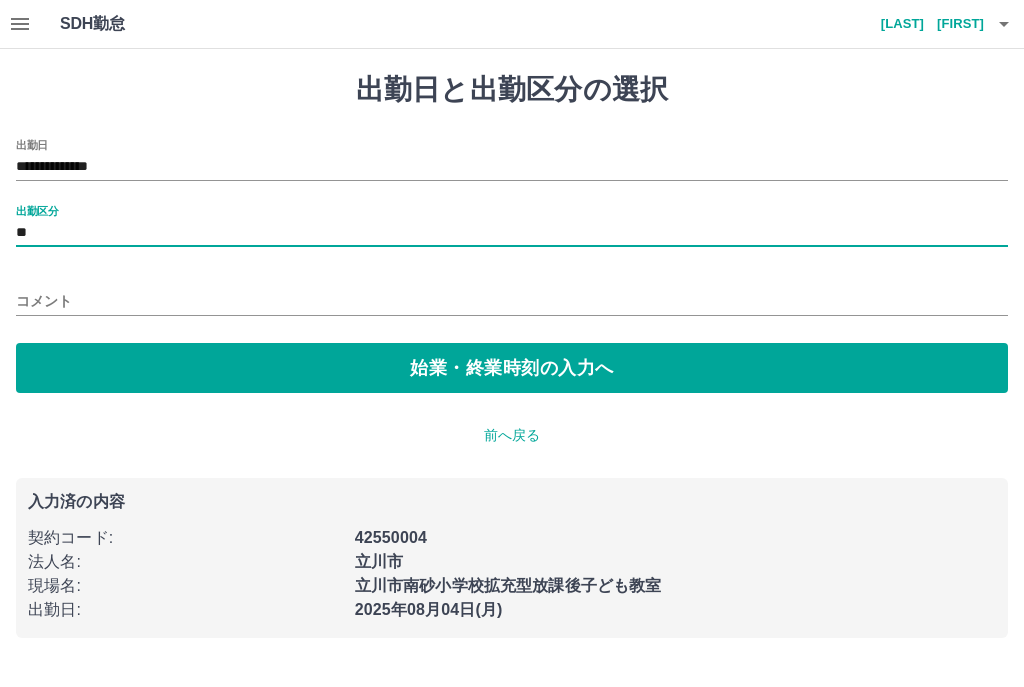 click on "始業・終業時刻の入力へ" at bounding box center [512, 368] 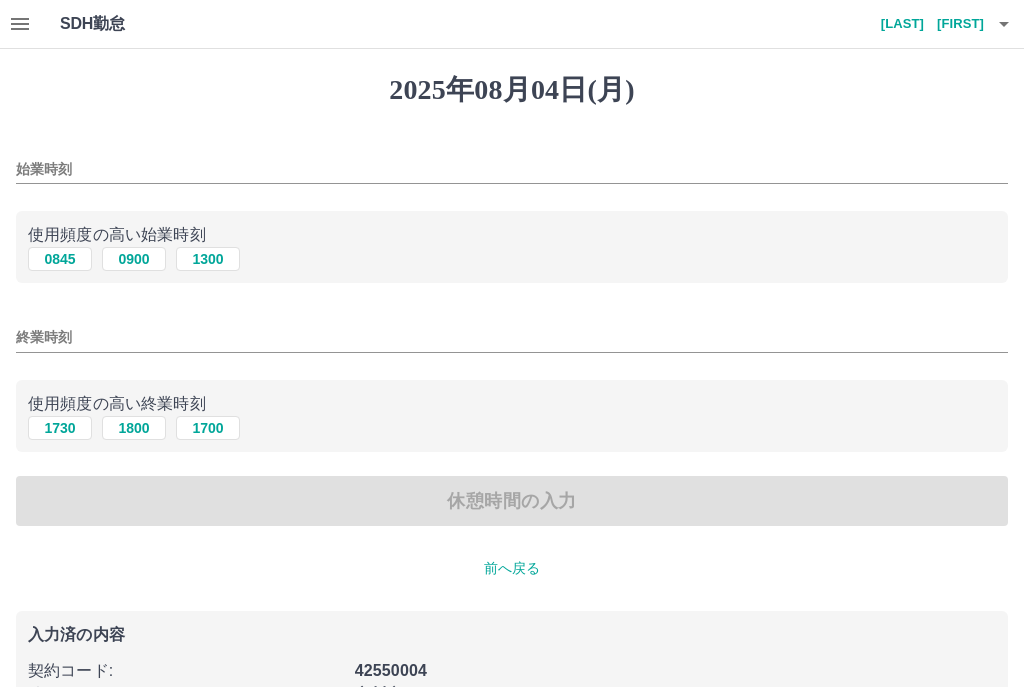 click on "0900" at bounding box center [134, 259] 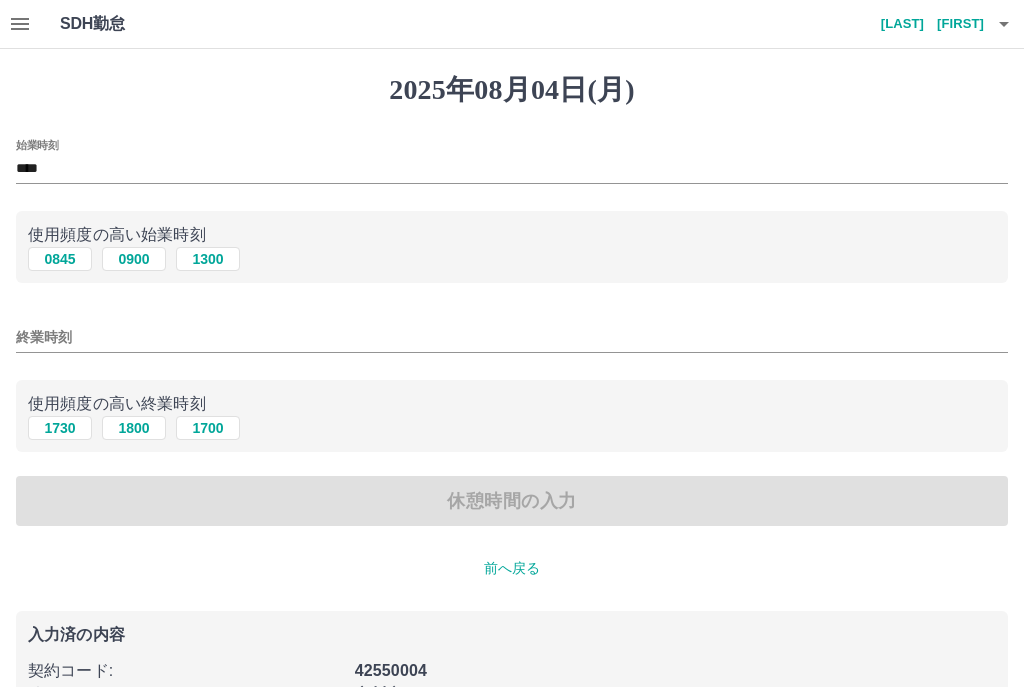 click on "1800" at bounding box center [134, 428] 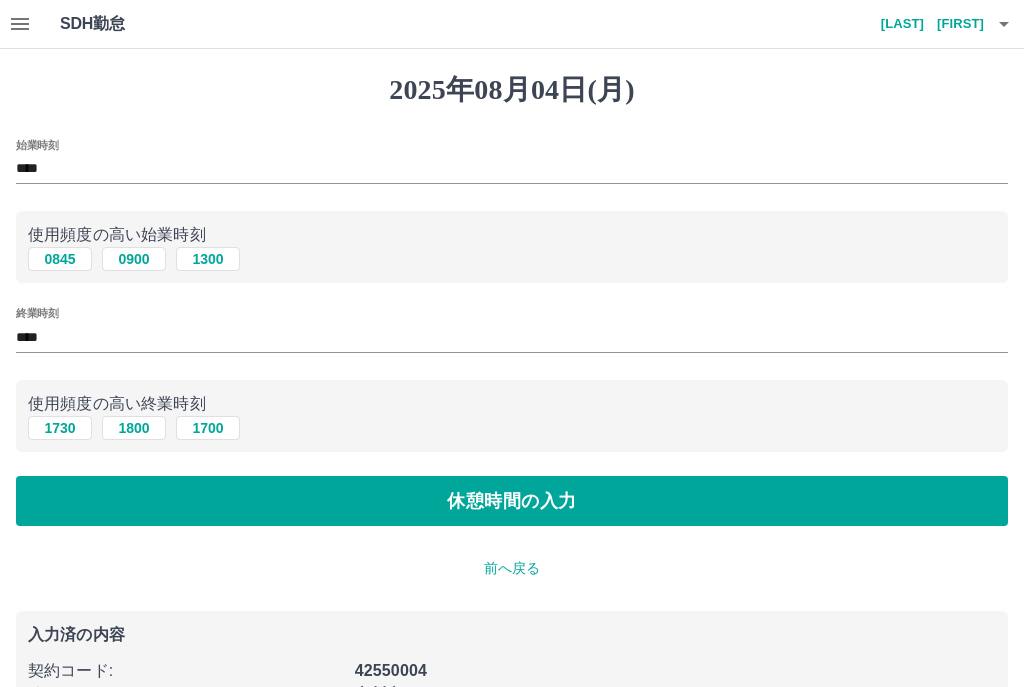 click on "休憩時間の入力" at bounding box center (512, 501) 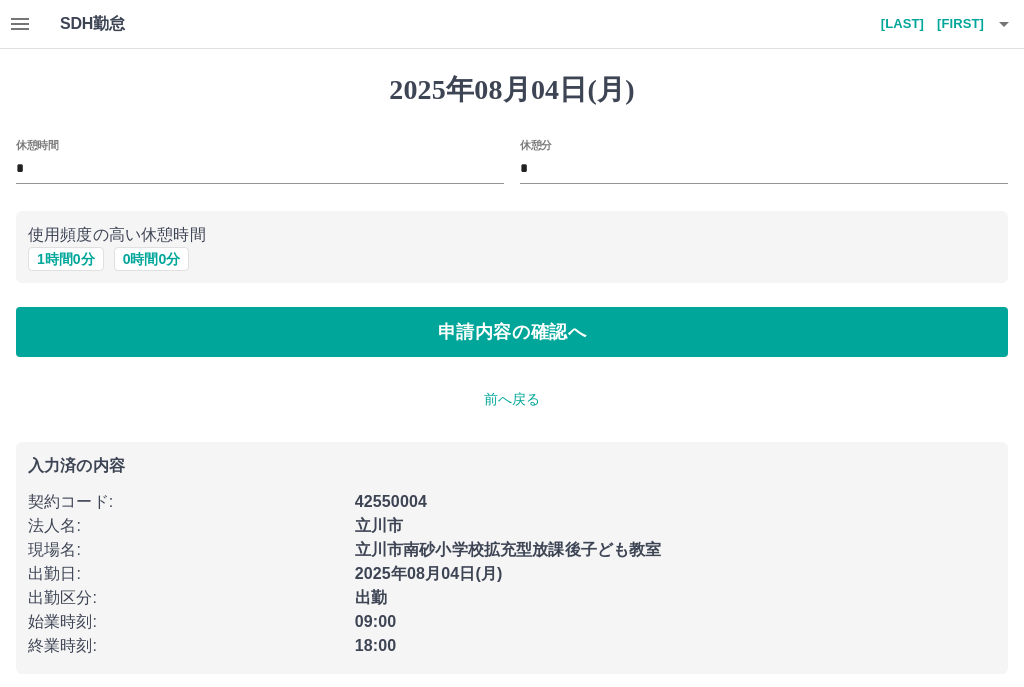 click on "1 時間 0 分" at bounding box center (66, 259) 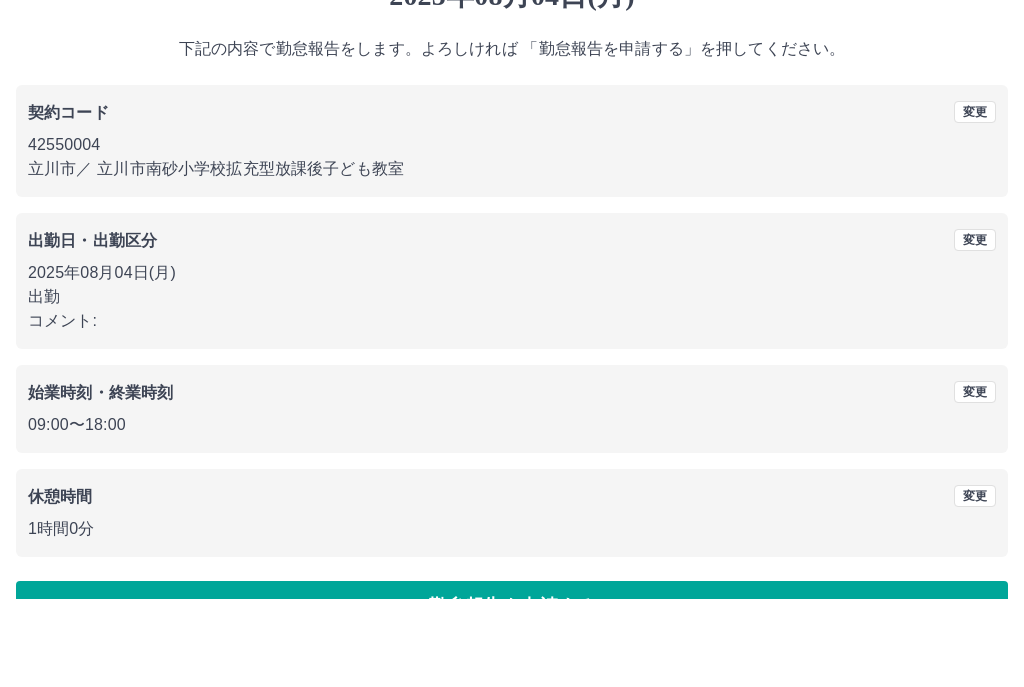 scroll, scrollTop: 25, scrollLeft: 0, axis: vertical 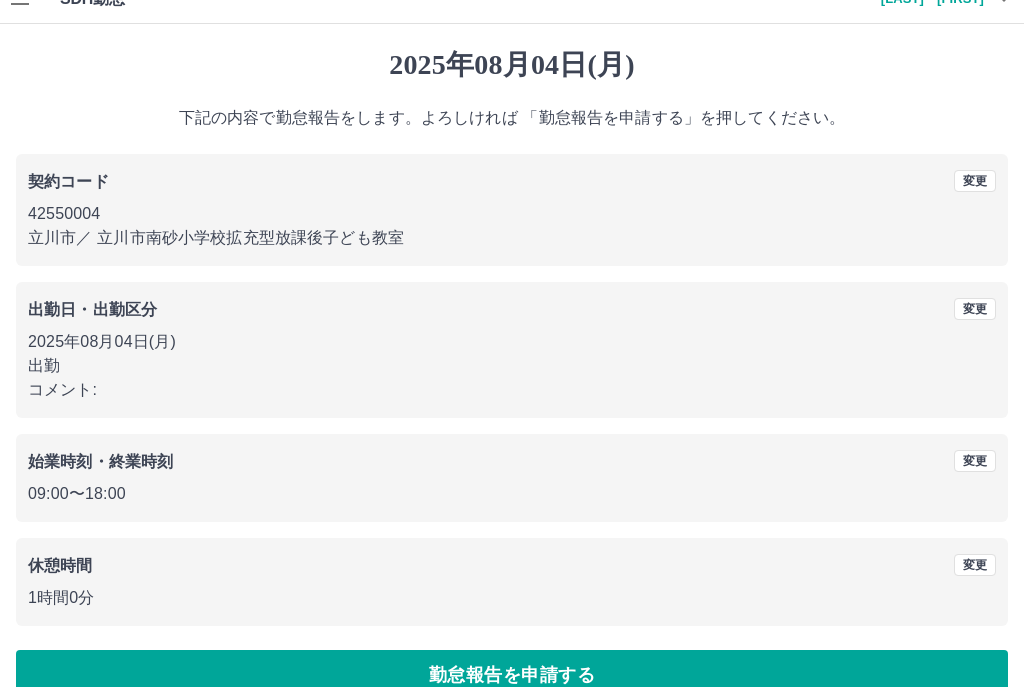 click on "勤怠報告を申請する" at bounding box center (512, 675) 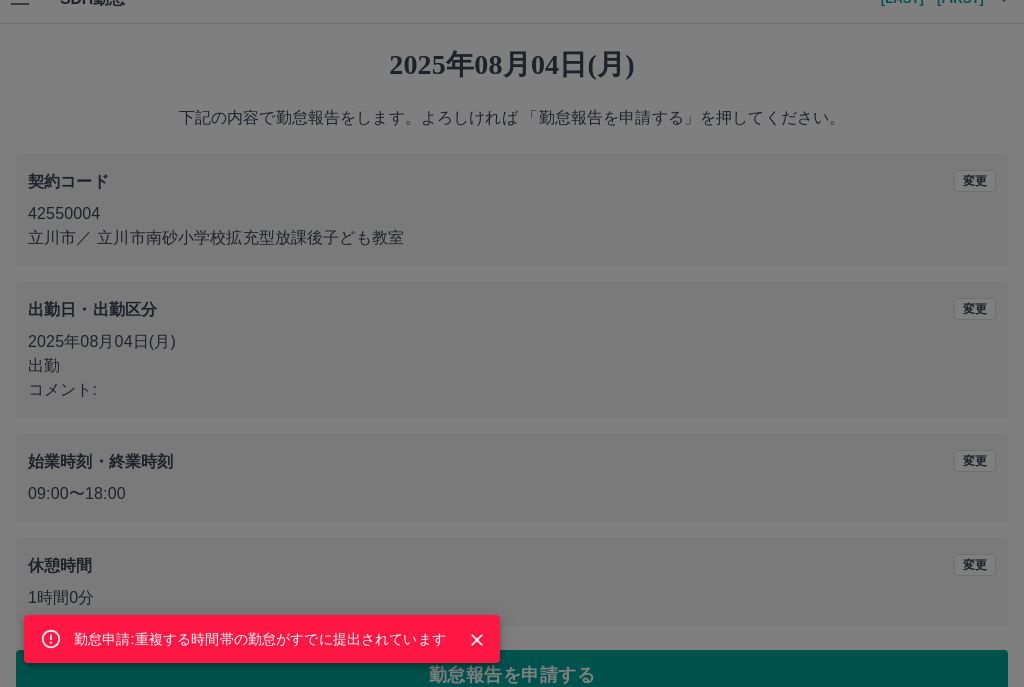 click at bounding box center [477, 640] 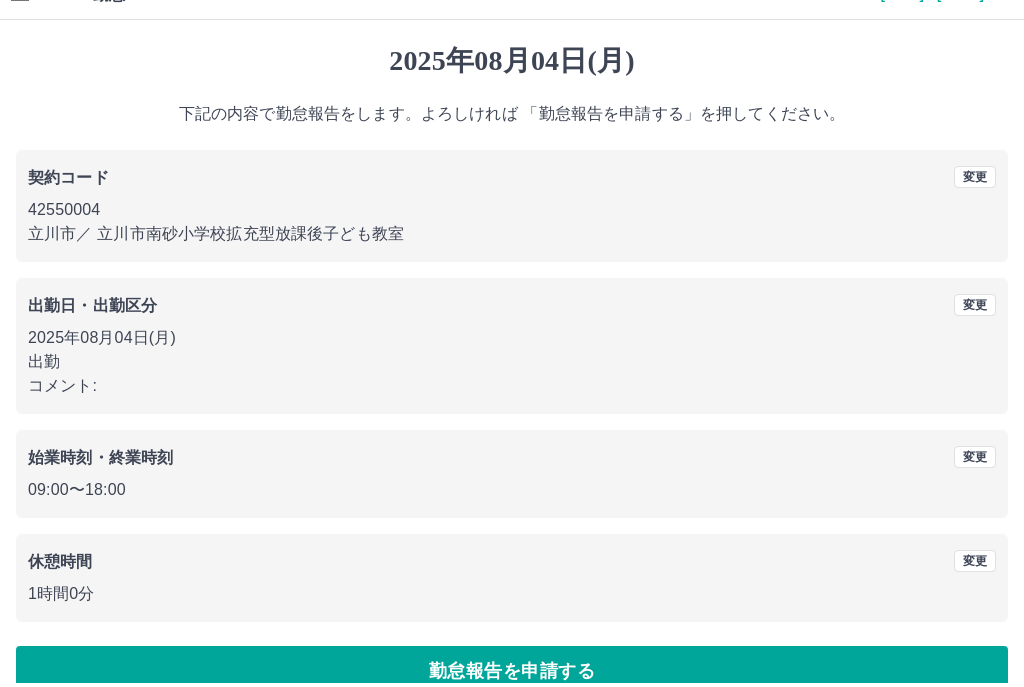 scroll, scrollTop: 0, scrollLeft: 0, axis: both 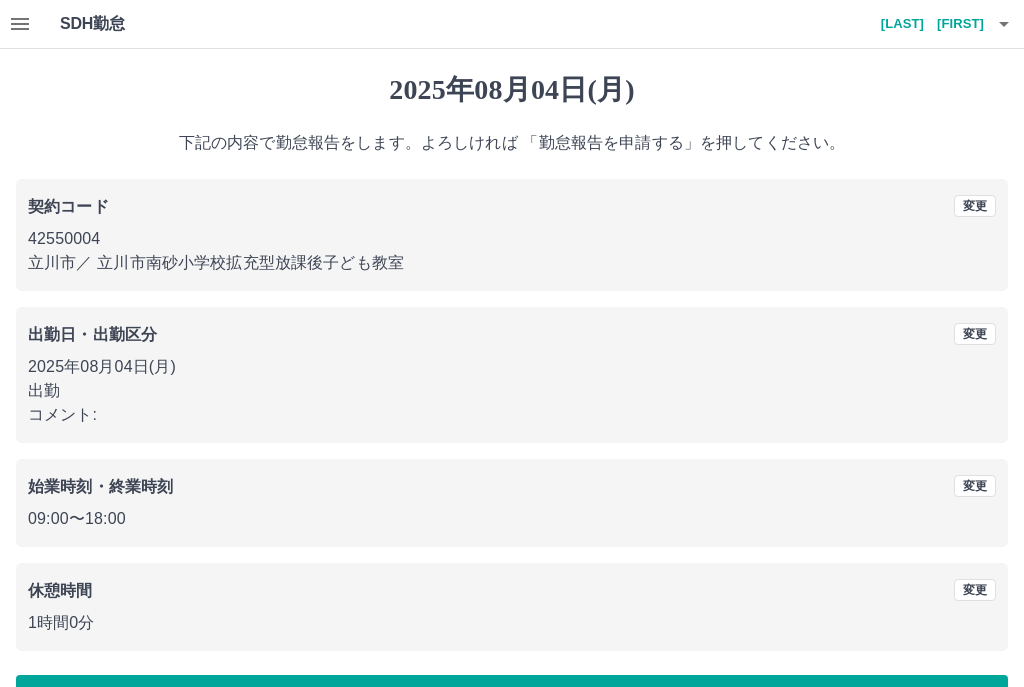 click on "SDH勤怠" at bounding box center (125, 24) 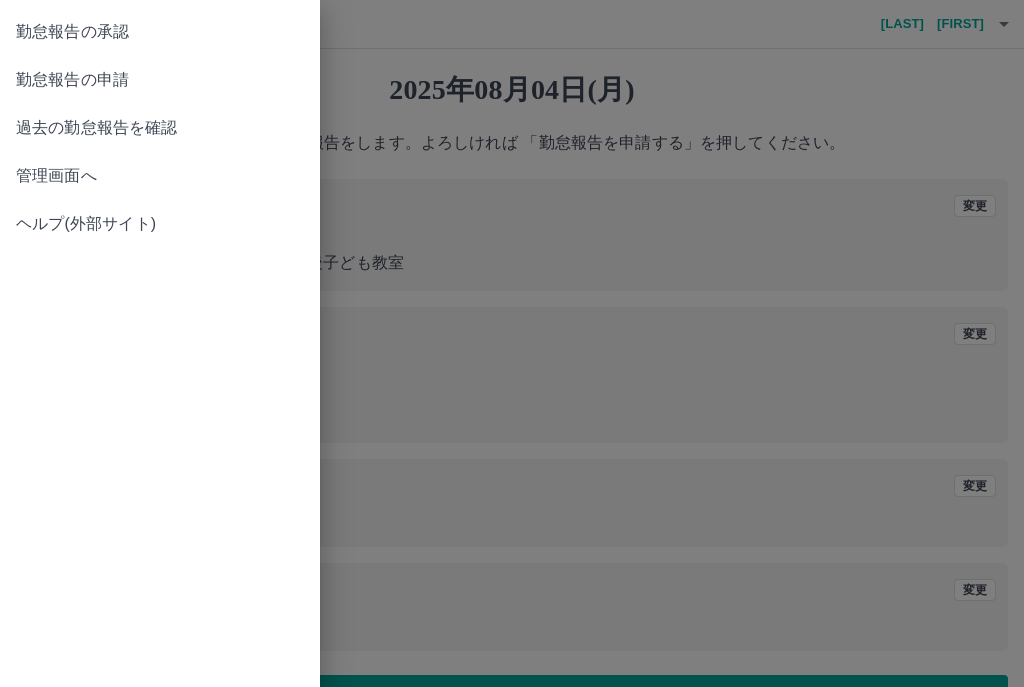 click on "勤怠報告の承認" at bounding box center (160, 32) 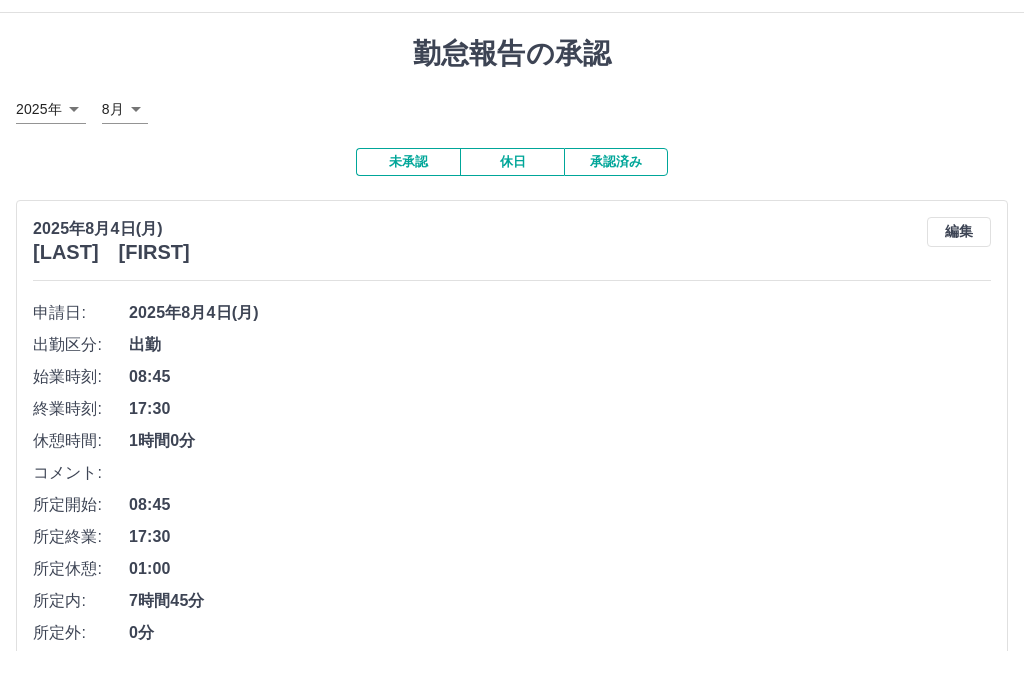 scroll, scrollTop: 89, scrollLeft: 0, axis: vertical 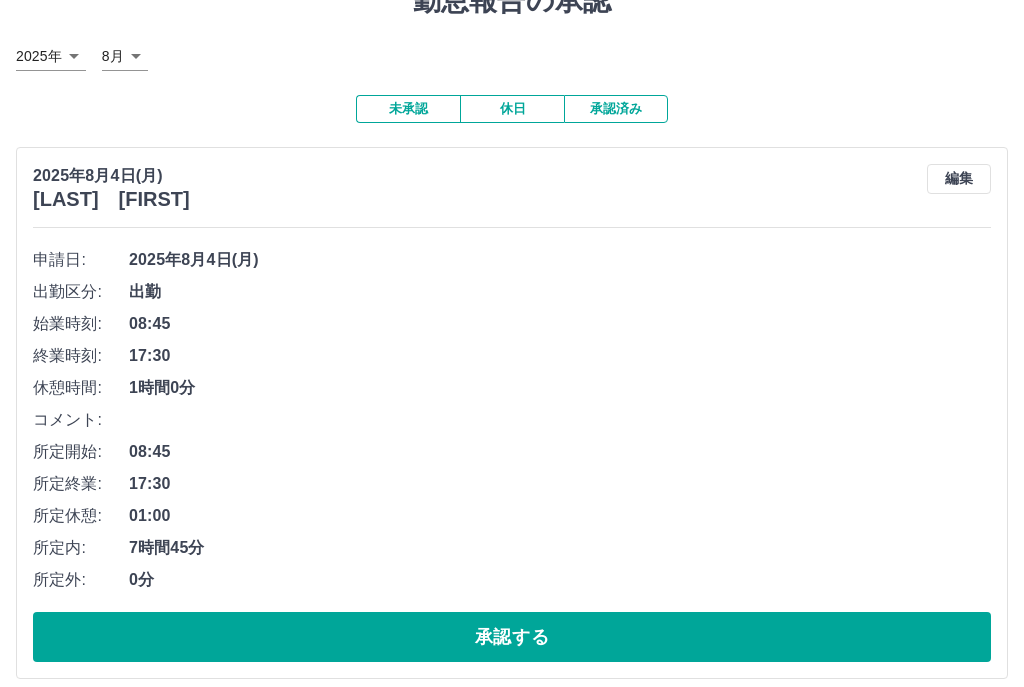 click on "承認する" at bounding box center [512, 637] 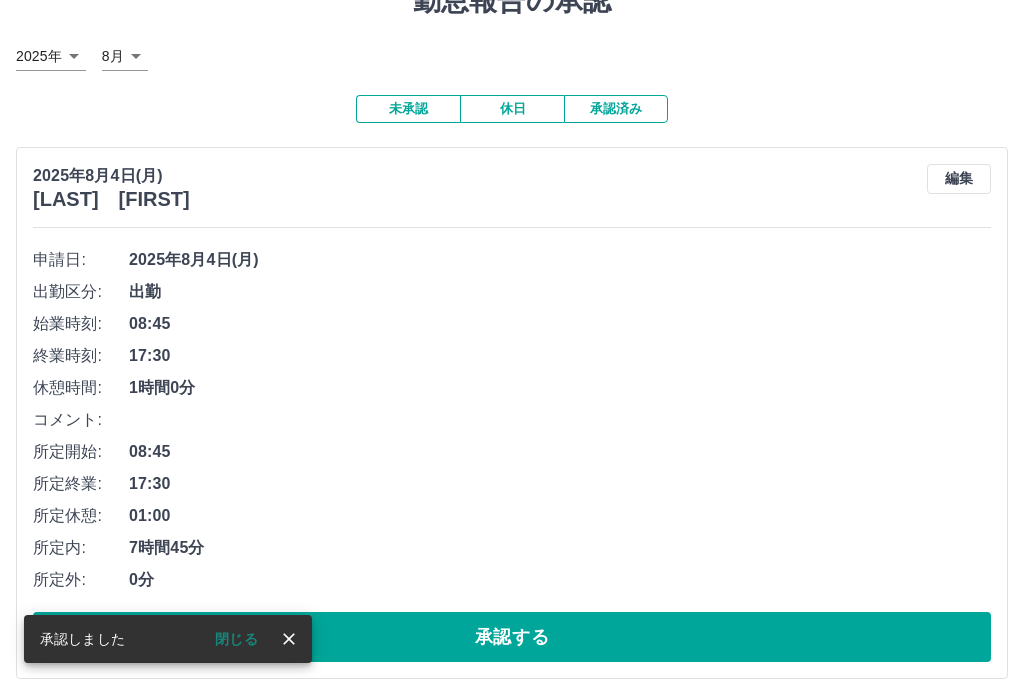 click on "承認する" at bounding box center (512, 637) 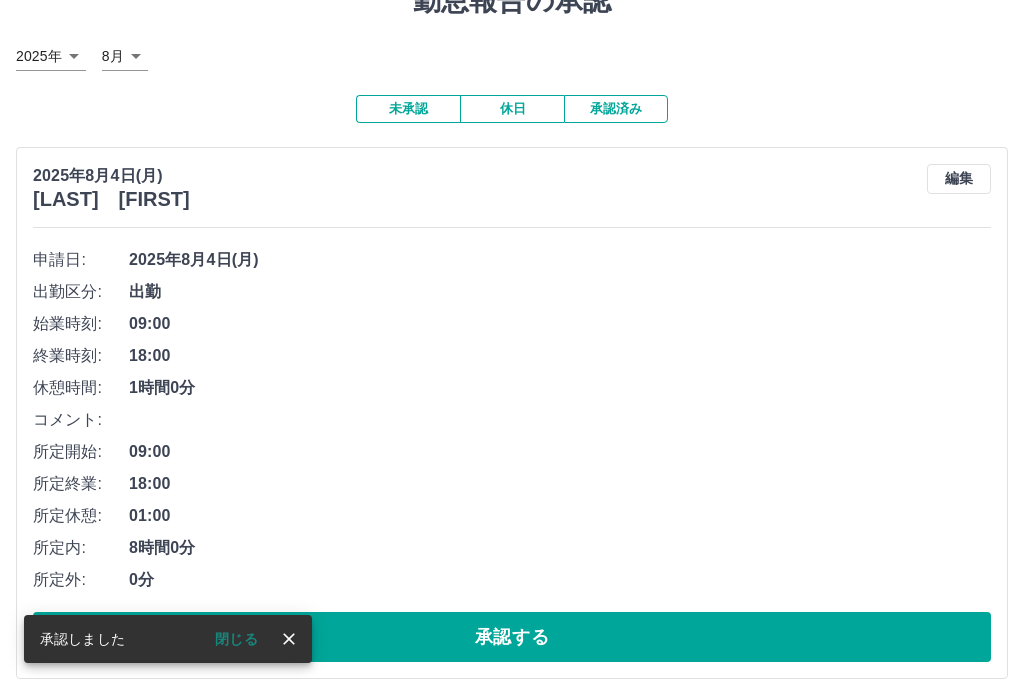 click on "承認する" at bounding box center (512, 637) 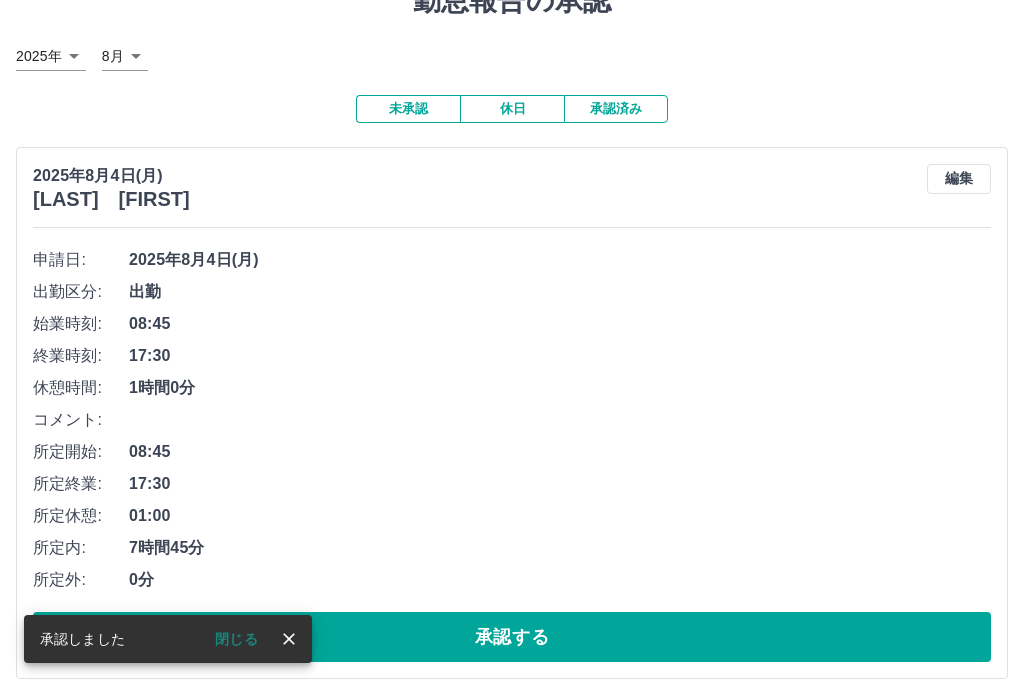 click on "承認する" at bounding box center (512, 637) 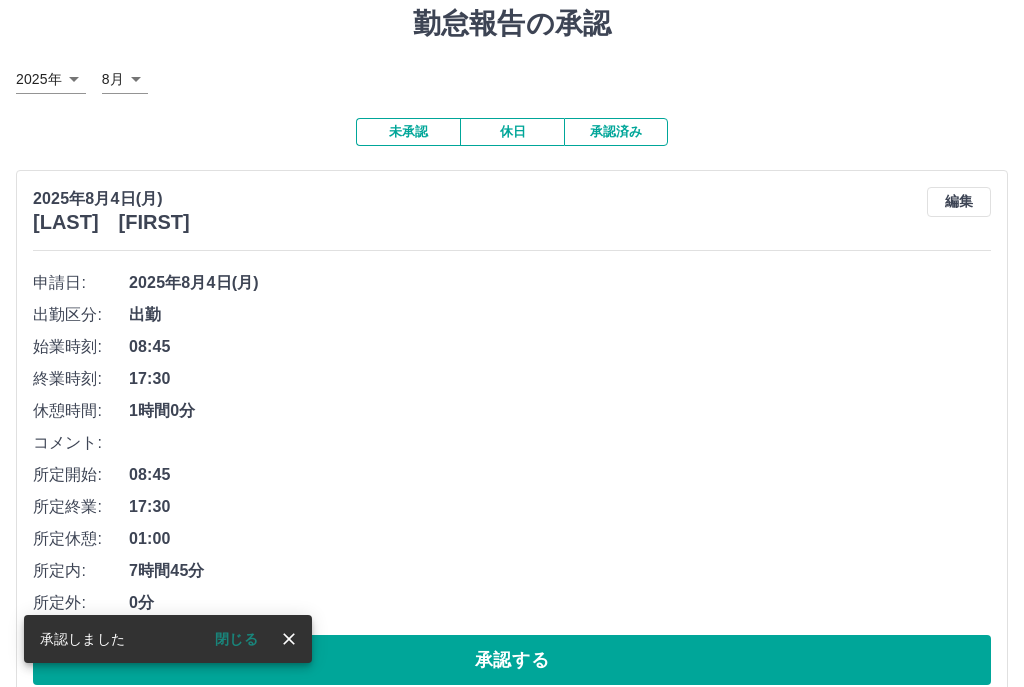 click on "承認する" at bounding box center [512, 660] 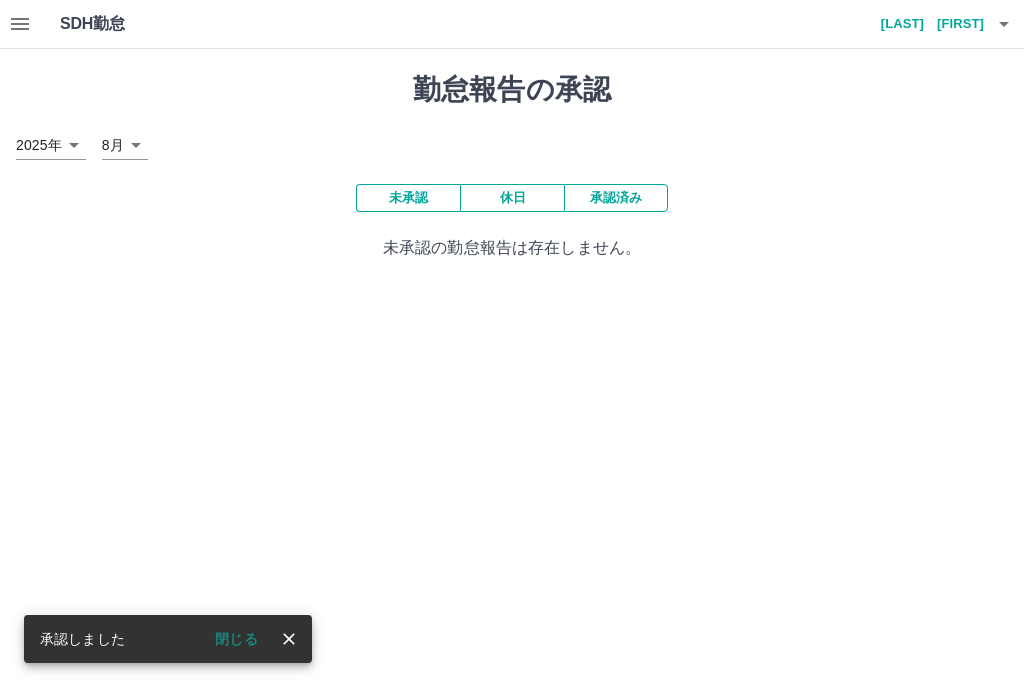 scroll, scrollTop: 0, scrollLeft: 0, axis: both 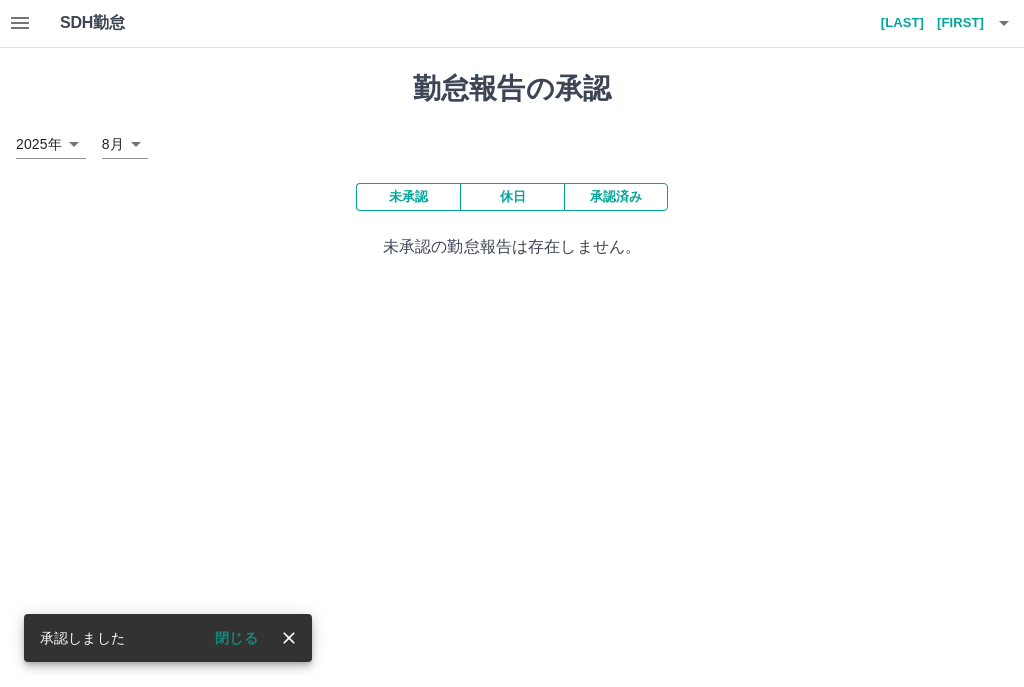 click on "SDH勤怠 [LAST]　[FIRST] 承認しました 閉じる 勤怠報告の承認 2025年 **** 8月 * 未承認 休日 承認済み 未承認の勤怠報告は存在しません。 SDH勤怠" at bounding box center (512, 142) 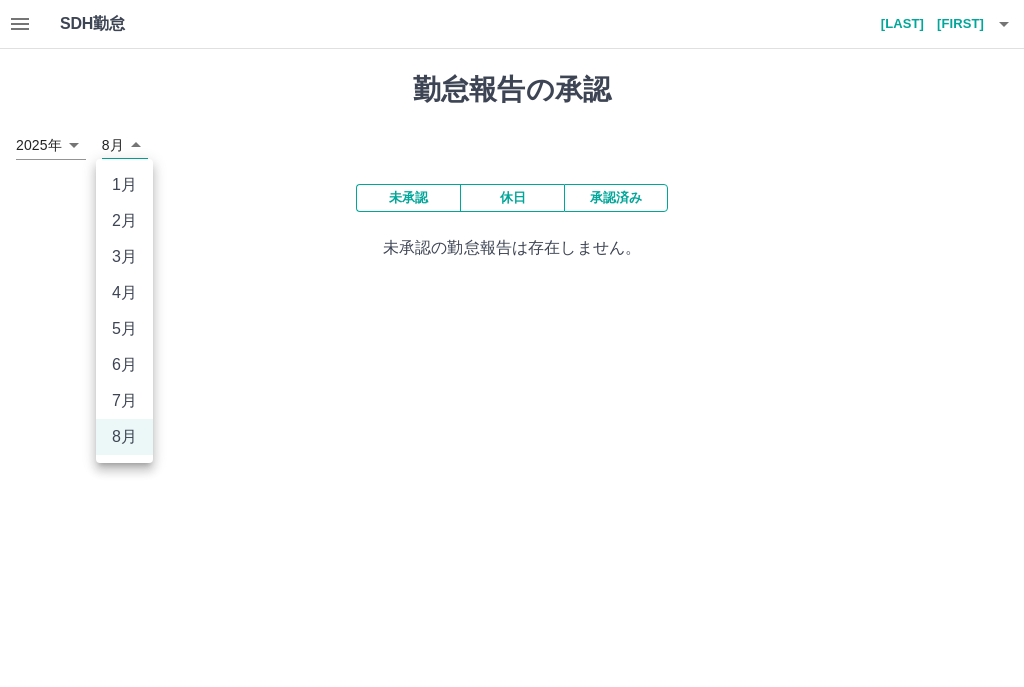 click at bounding box center [512, 343] 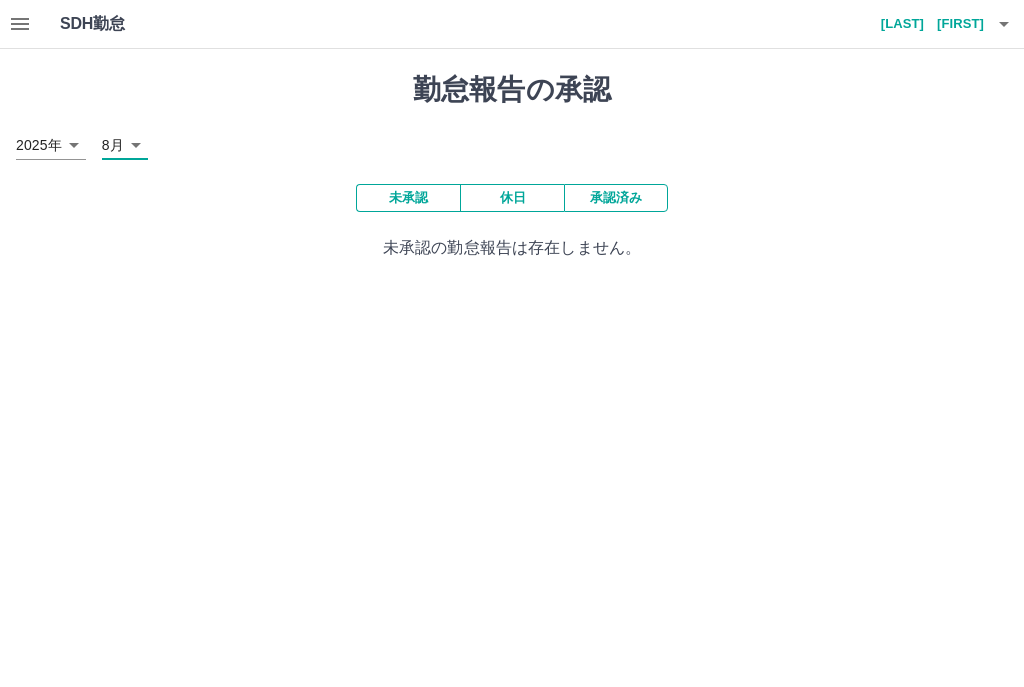 click on "SDH勤怠 [LAST]　[FIRST] 勤怠報告の承認 2025年 **** 8月 * 未承認 休日 承認済み 未承認の勤怠報告は存在しません。 SDH勤怠 1月 2月 3月 4月 5月 6月 7月 8月" at bounding box center (512, 142) 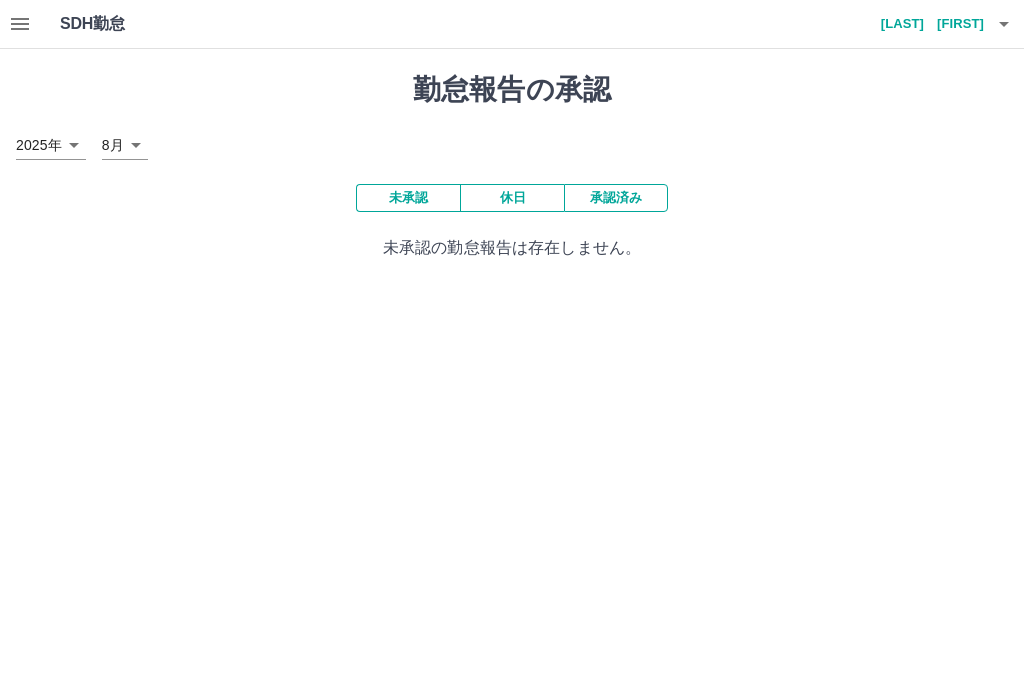 click on "SDH勤怠 [LAST]　[FIRST] 勤怠報告の承認 2025年 **** 8月 * 未承認 休日 承認済み 未承認の勤怠報告は存在しません。 SDH勤怠" at bounding box center [512, 142] 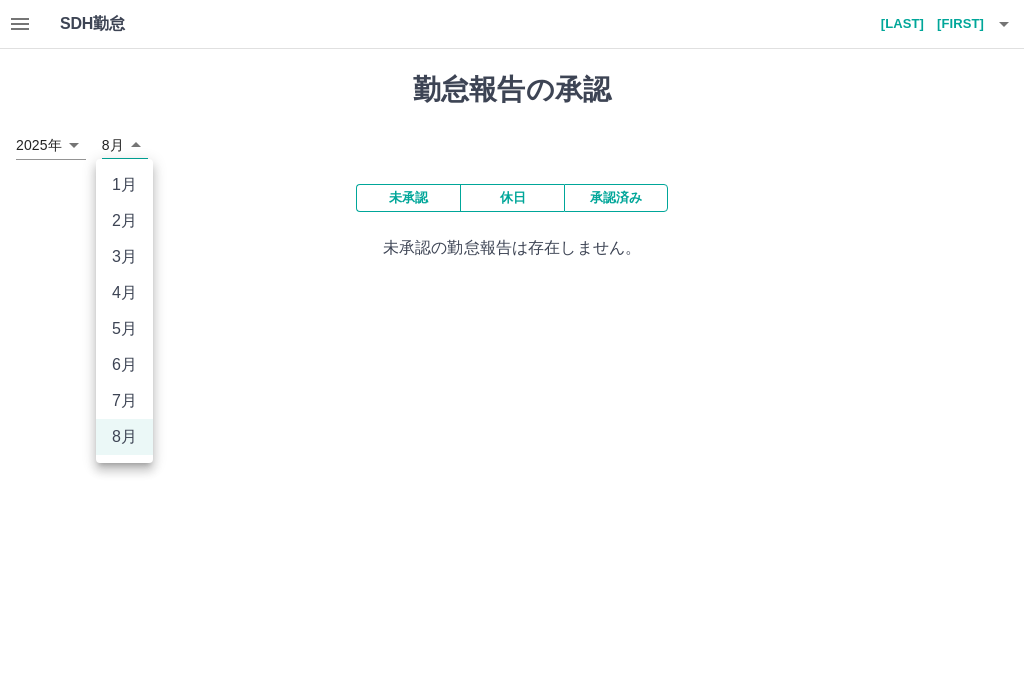 click on "7月" at bounding box center (124, 401) 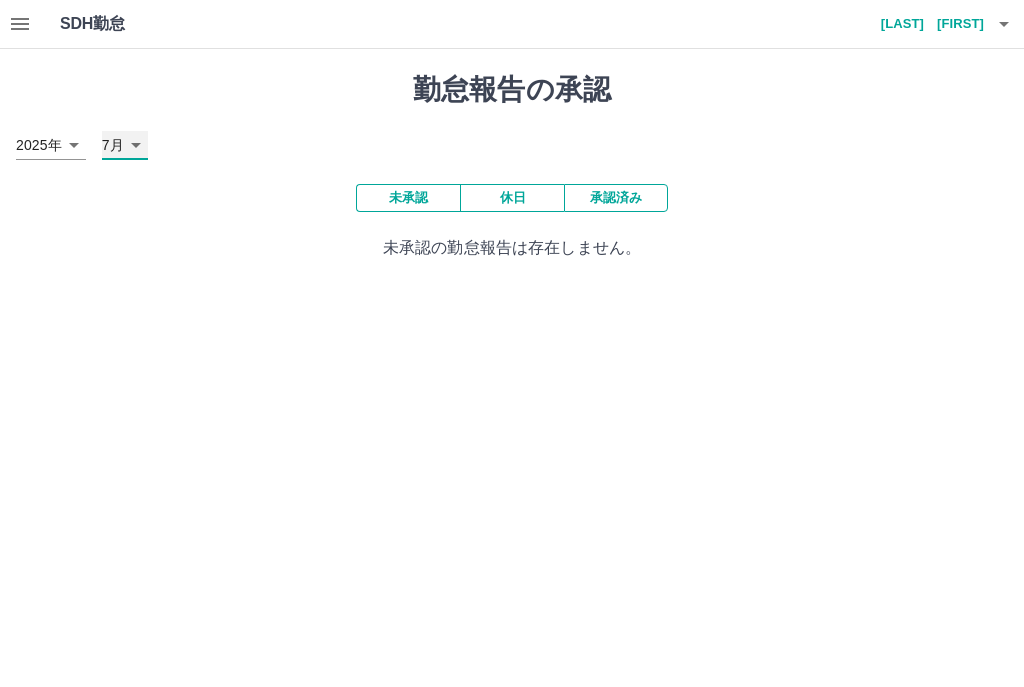 type on "*" 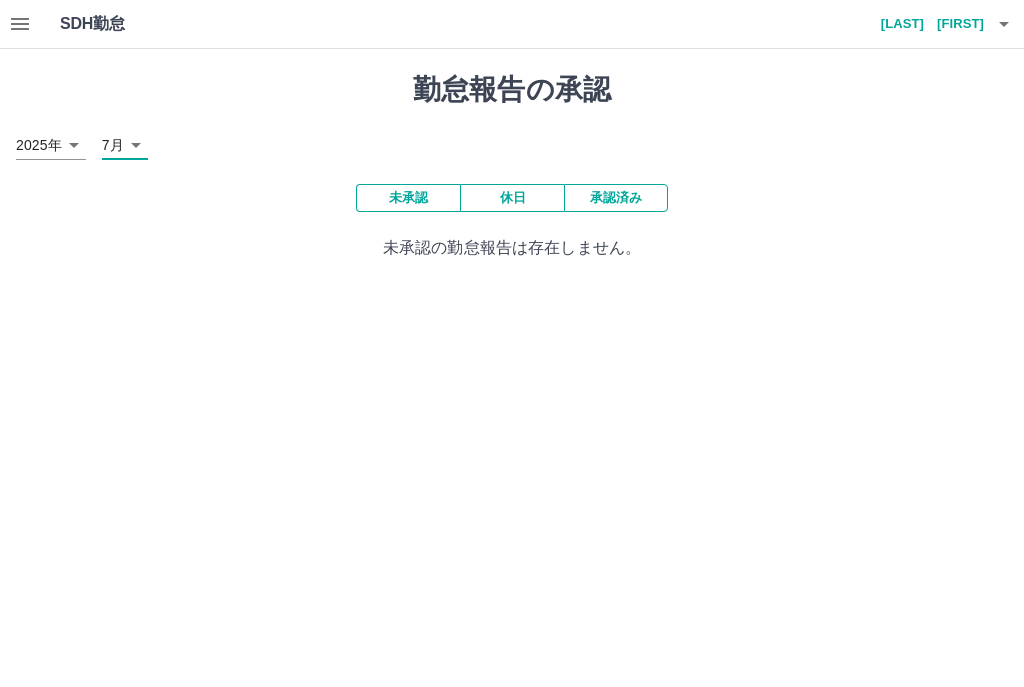 click on "[LAST]　[FIRST]" at bounding box center [924, 24] 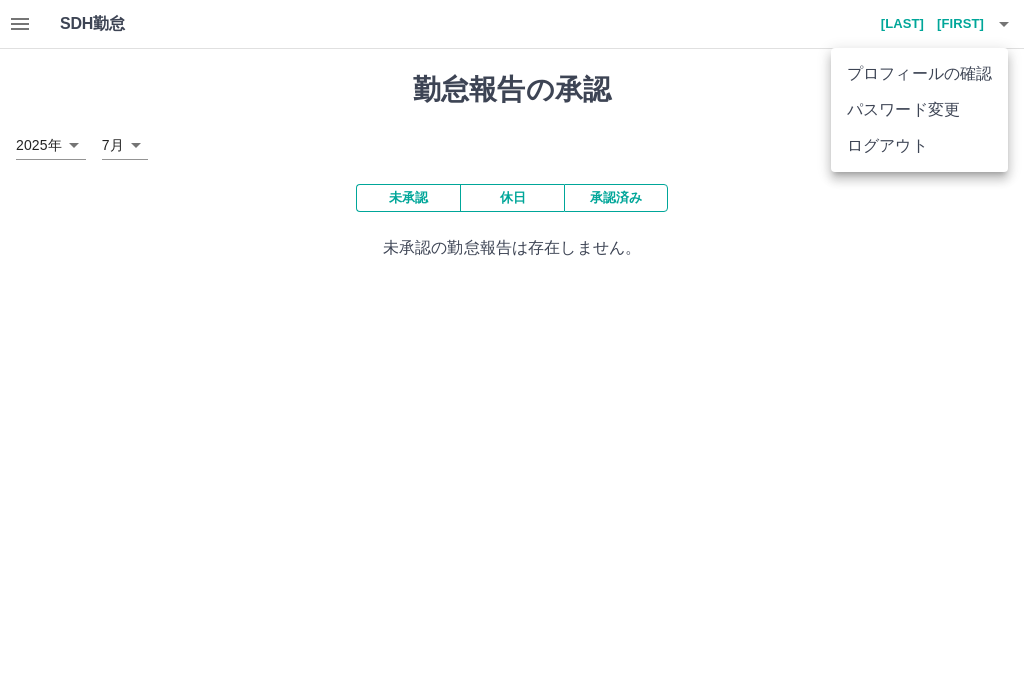 click on "ログアウト" at bounding box center (919, 146) 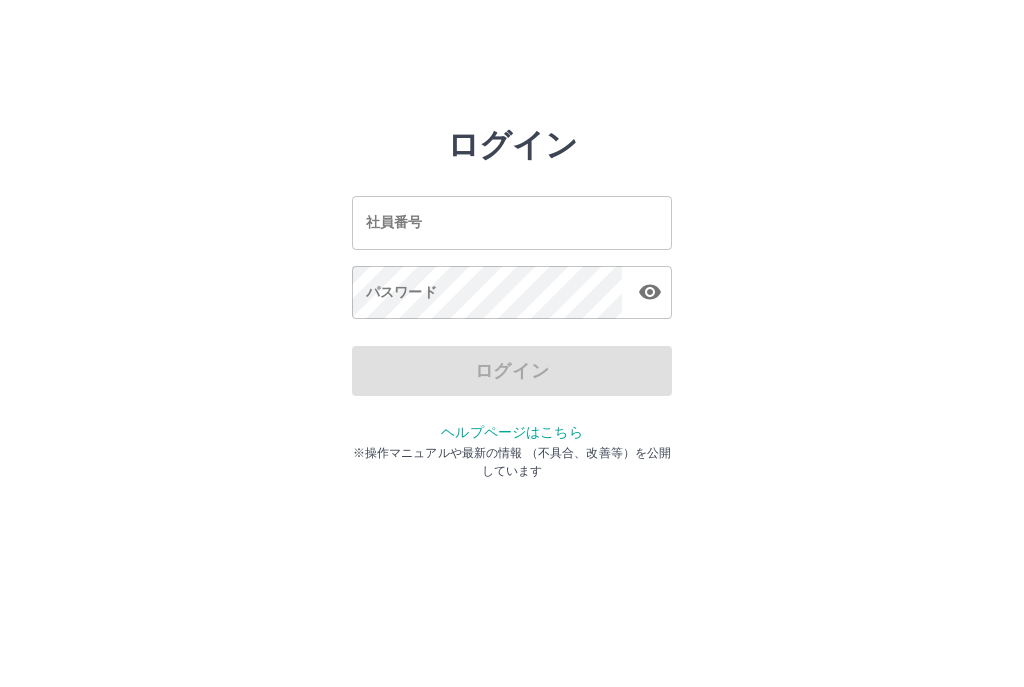 scroll, scrollTop: 0, scrollLeft: 0, axis: both 